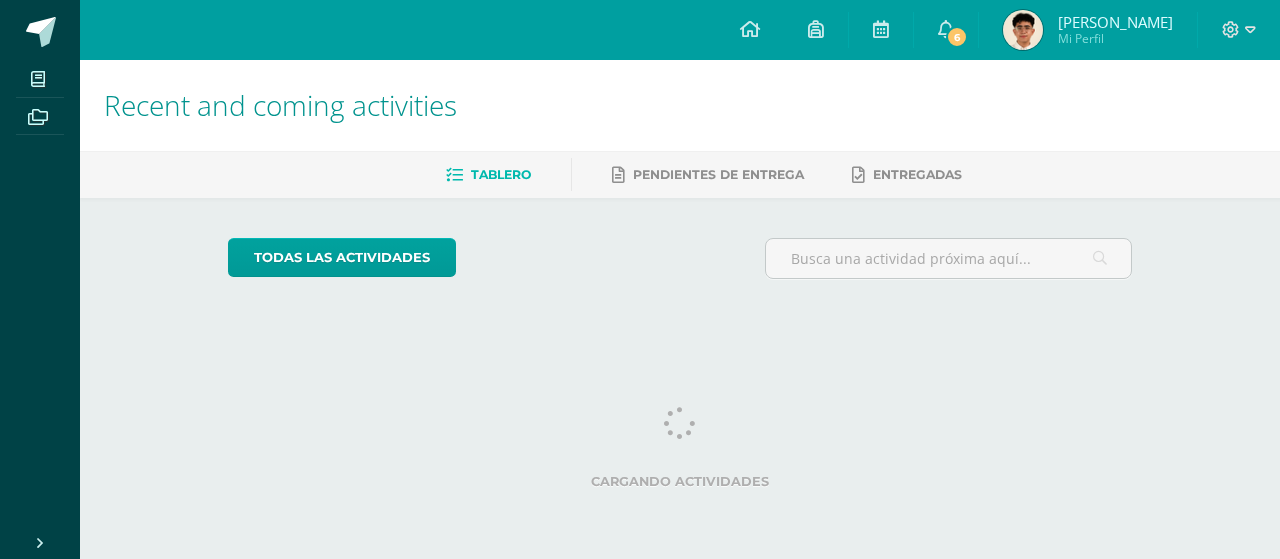 scroll, scrollTop: 0, scrollLeft: 0, axis: both 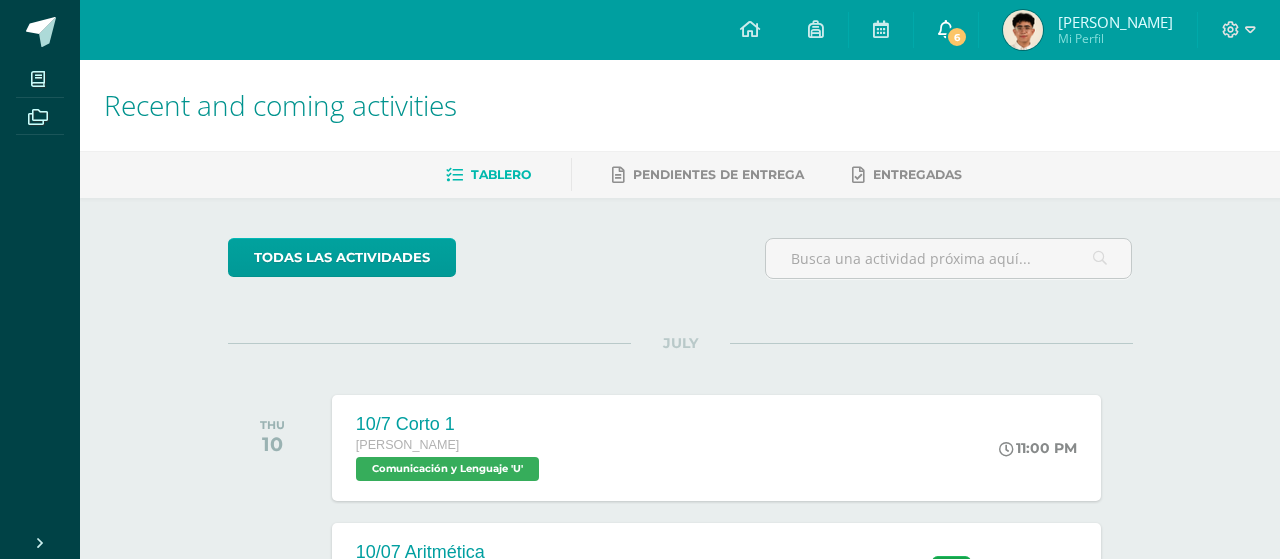 click on "6" at bounding box center [957, 37] 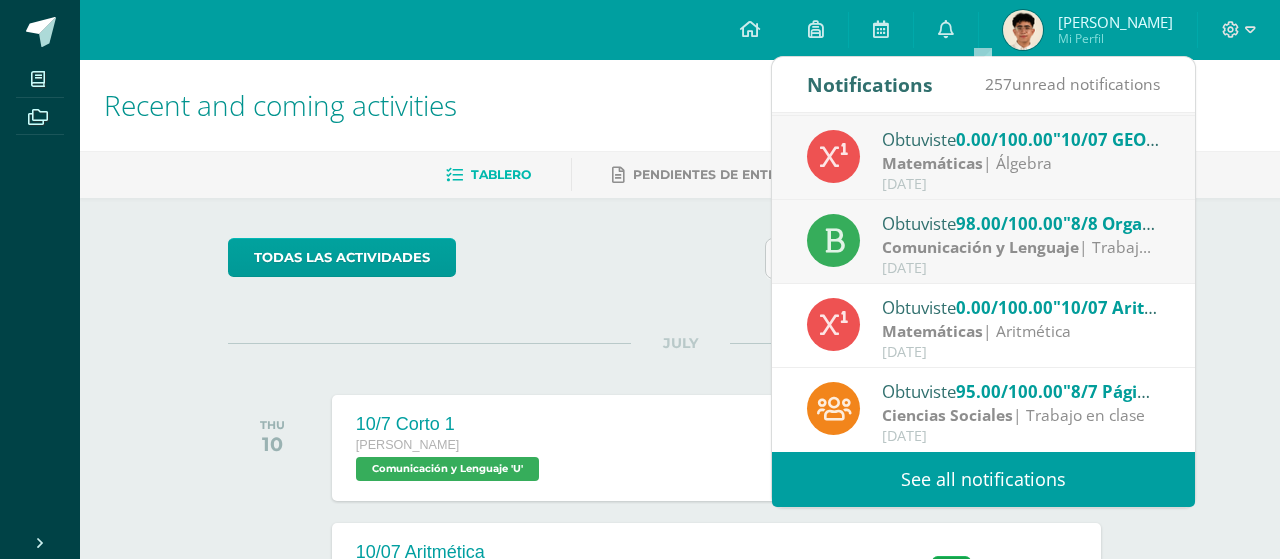 scroll, scrollTop: 265, scrollLeft: 0, axis: vertical 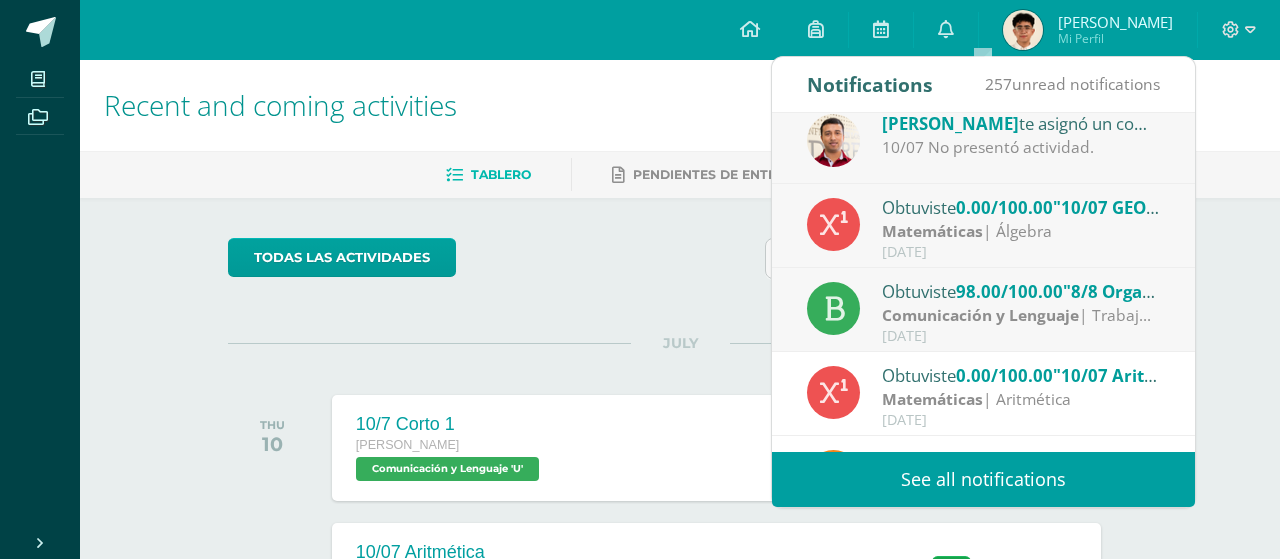 click on "0.00/100.00" at bounding box center [1004, 375] 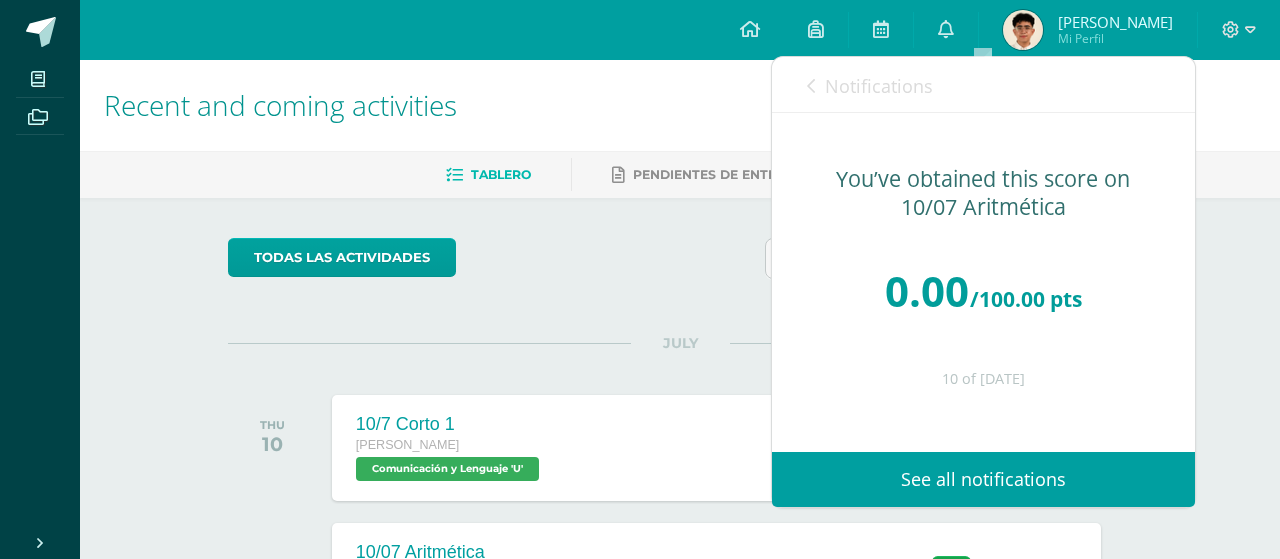 click on "Notifications" at bounding box center [879, 86] 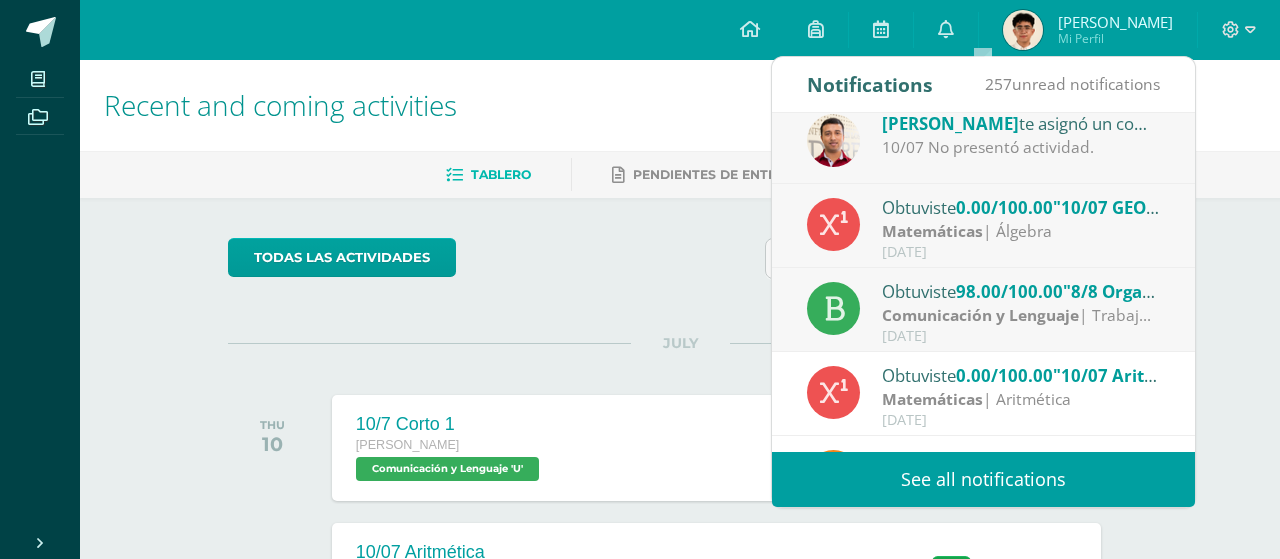 click on "0.00/100.00" at bounding box center [1004, 207] 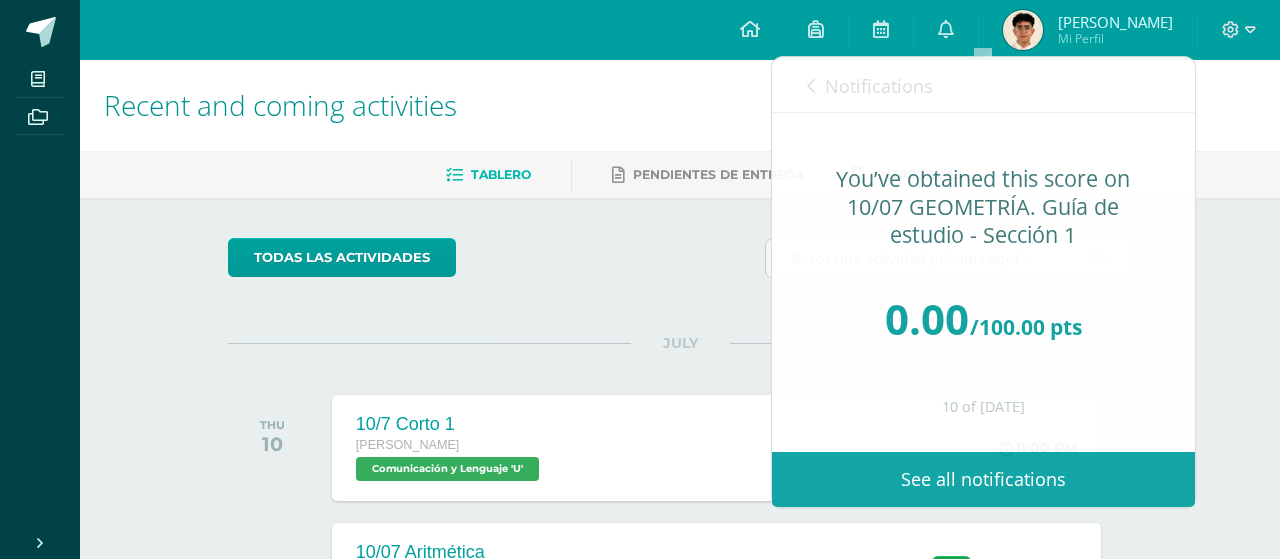 click on "todas las Actividades" at bounding box center (680, 266) 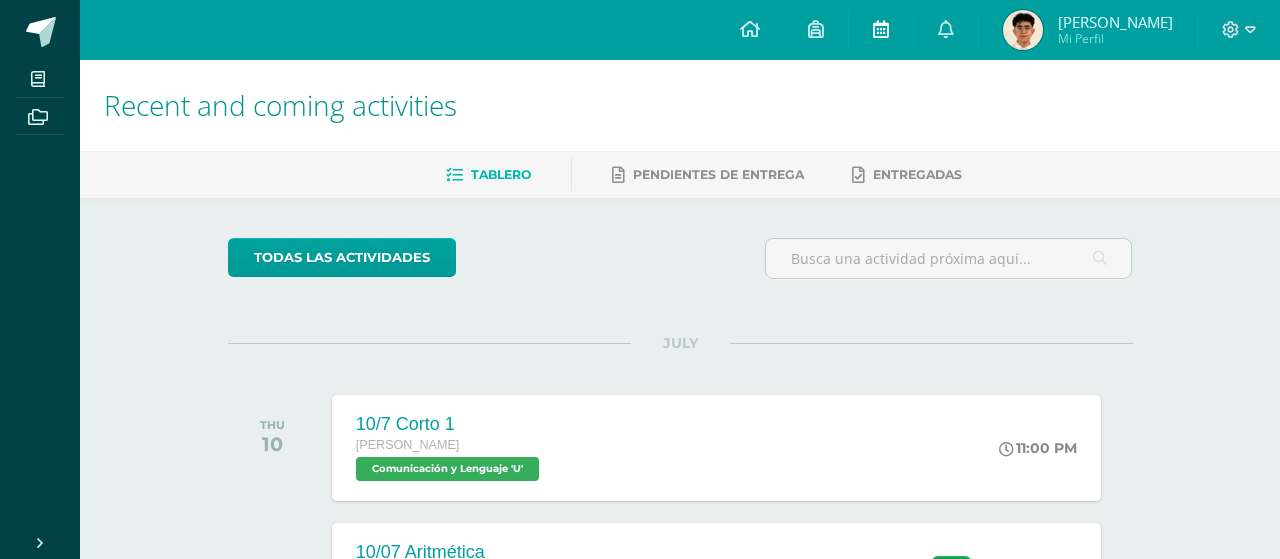 click at bounding box center (881, 29) 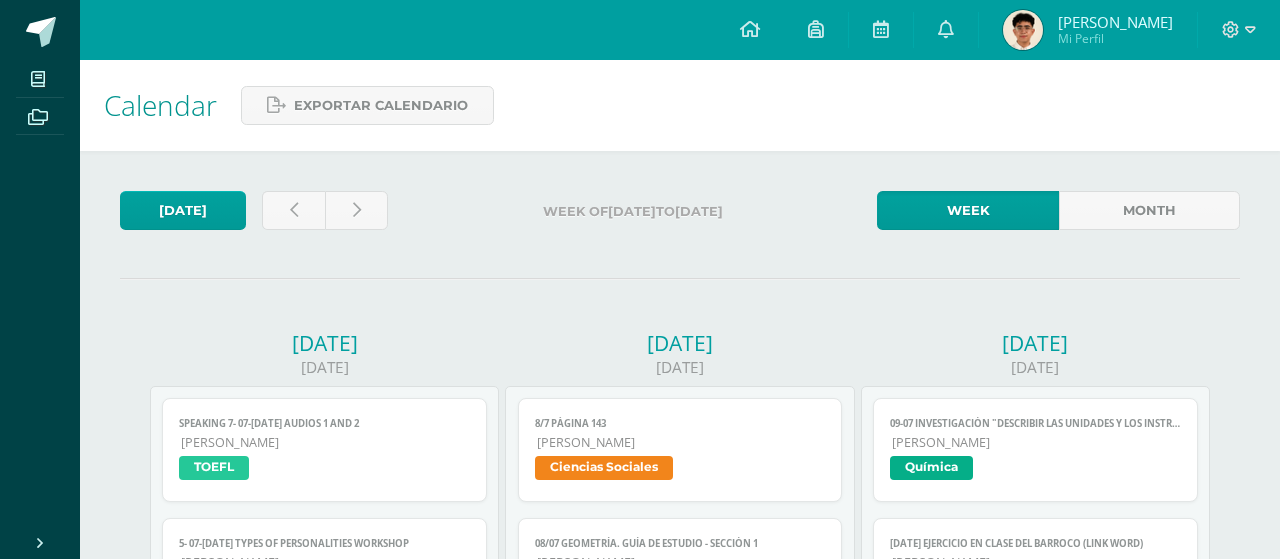 scroll, scrollTop: 52, scrollLeft: 0, axis: vertical 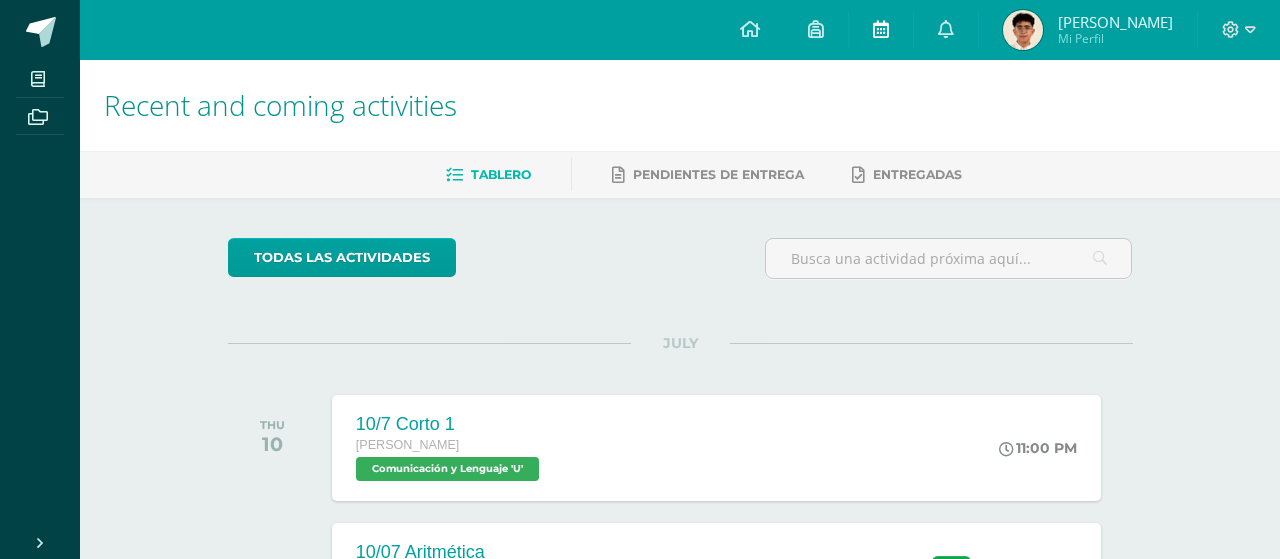 click at bounding box center [881, 30] 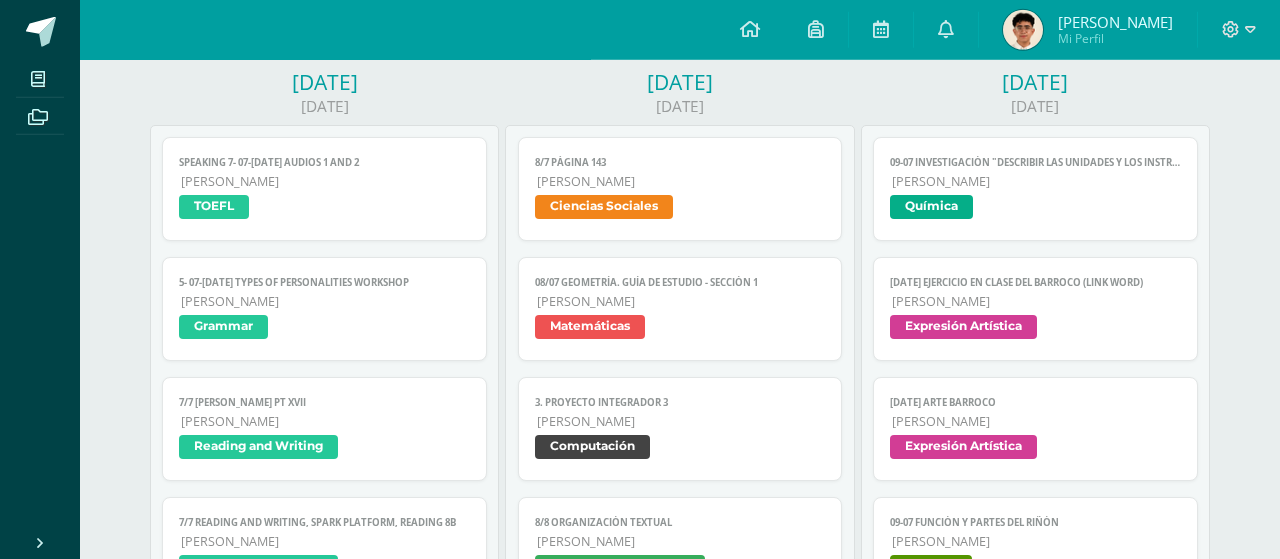 click on "Matemáticas" at bounding box center (680, 329) 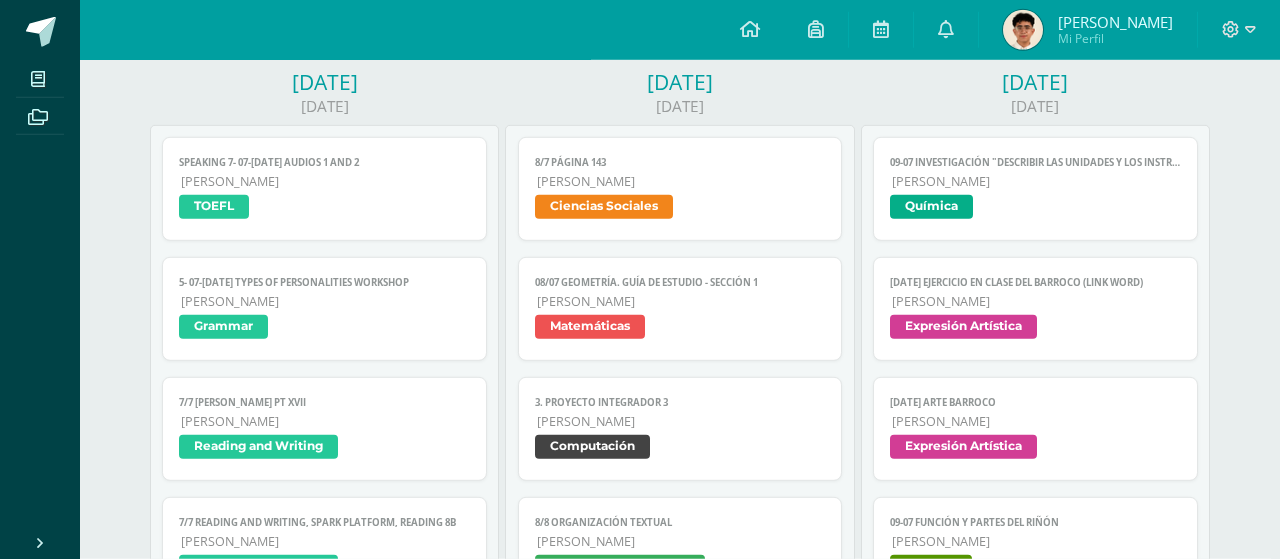 scroll, scrollTop: 260, scrollLeft: 0, axis: vertical 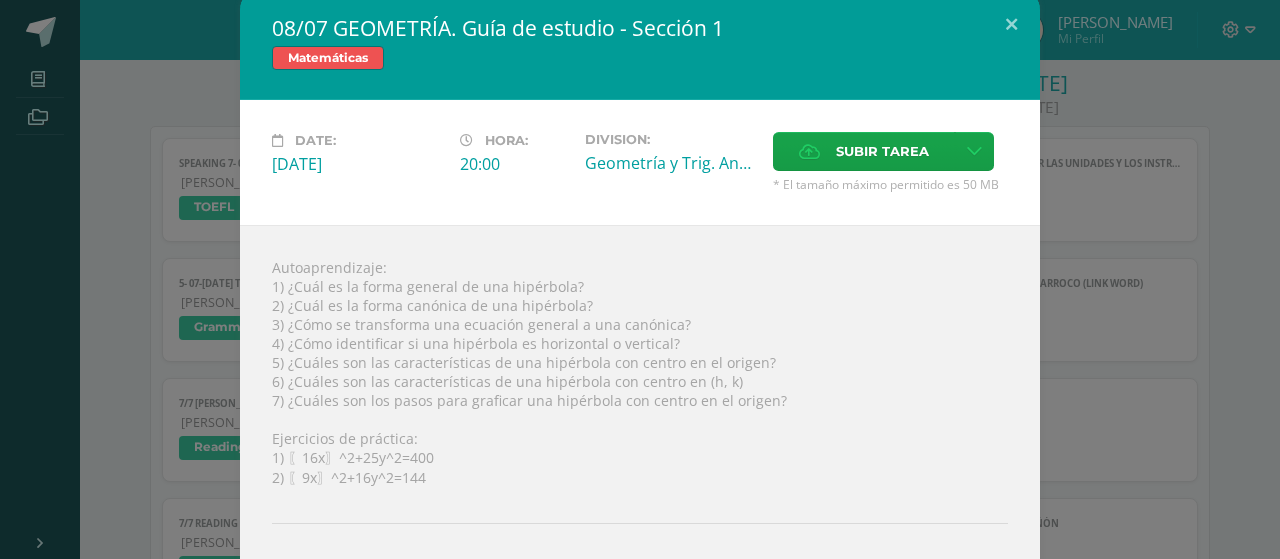 click on "Matemáticas" at bounding box center (640, 60) 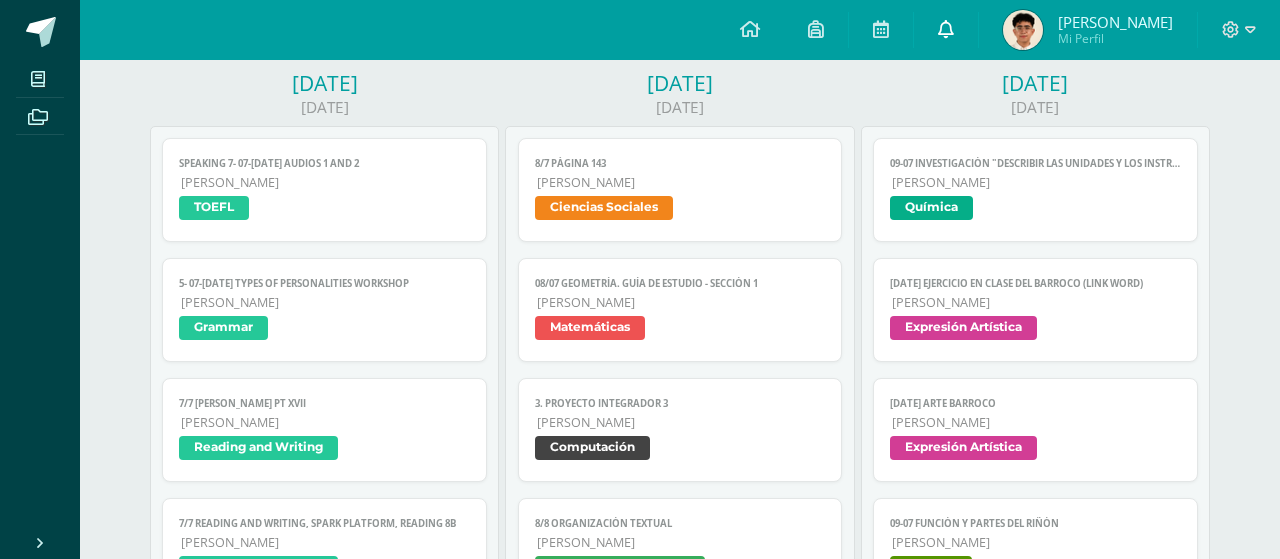 click at bounding box center (946, 30) 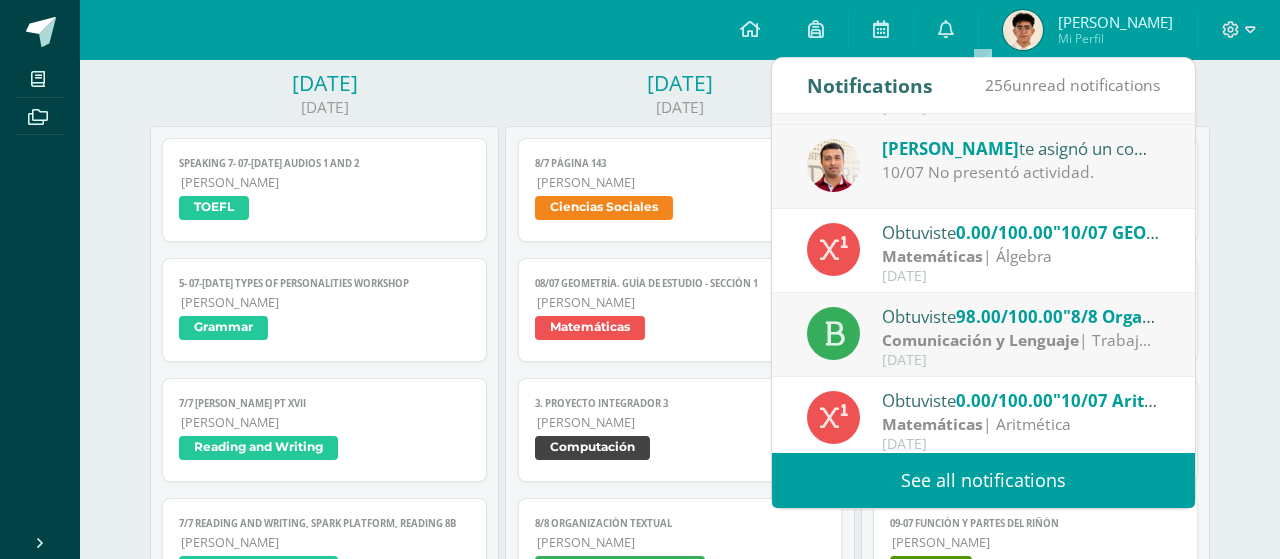 scroll, scrollTop: 237, scrollLeft: 0, axis: vertical 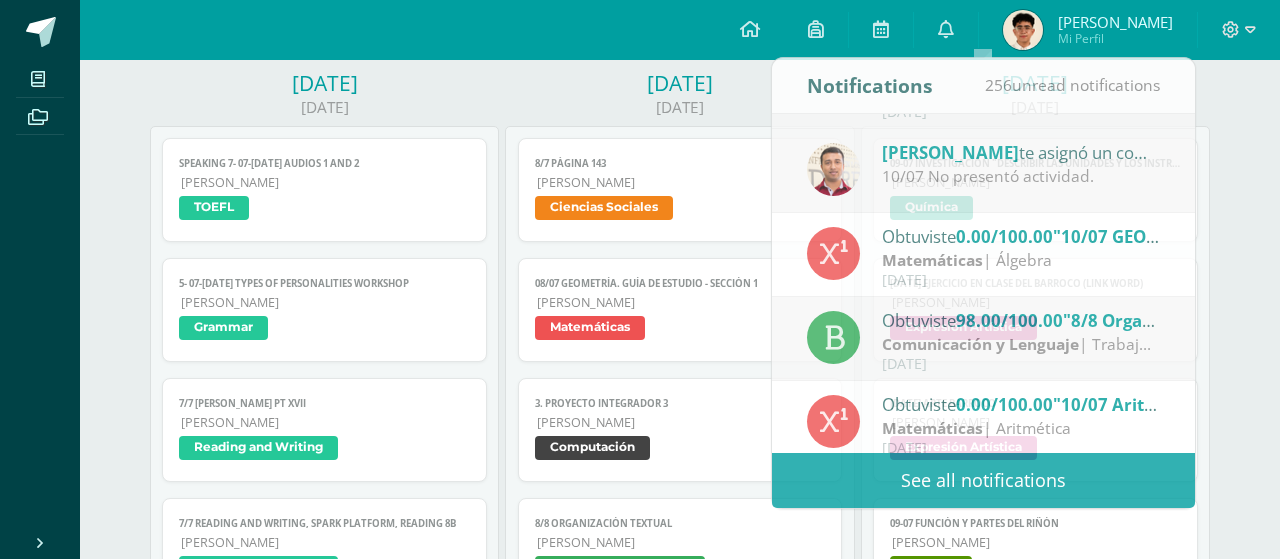 click on "Today
Week of 7 of July  to  12 of July
Week
Month
Monday
07/07/2025
Speaking 7- 07-jul Audios 1 and 2
TOEFL
Cargando contenido Speaking 7- 07-jul Audios 1 and 2 Quinto Bachillerato TOEFL 5- 07-jul Types of personalities workshop
Grammar
Cargando contenido 5- 07-jul Types of personalities workshop Quinto Bachillerato Grammar 7/7 Anne Frank pt XVII
Reading and Writing
Cargando contenido 7/7 Anne Frank pt XVII Quinto Bachillerato Reading and Writing 7/7 Reading and Writing, Spark platform, Reading 8B
Reading and Writing
Cargando contenido 7/7 Reading and Writing, Spark platform, Reading 8B 8/7 Página 143" at bounding box center [680, 1176] 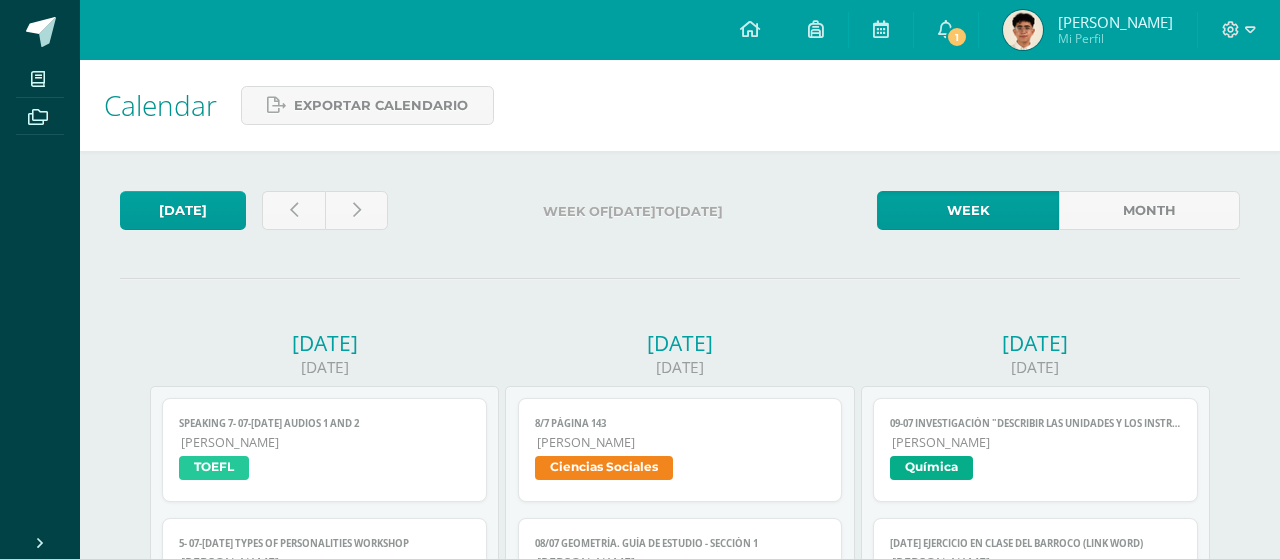 scroll, scrollTop: 261, scrollLeft: 0, axis: vertical 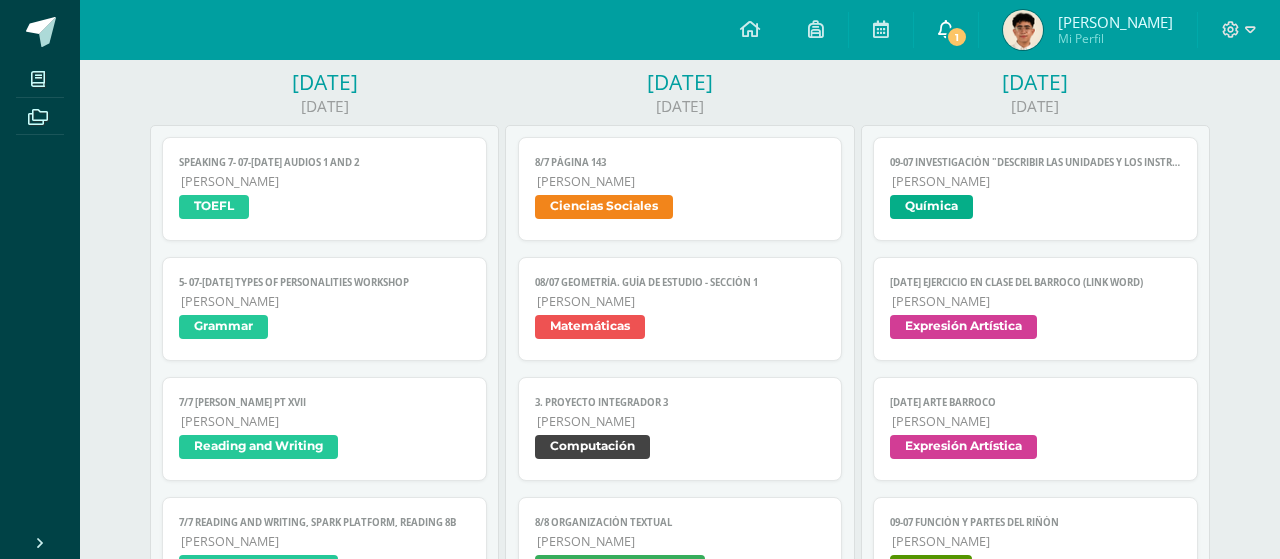 click at bounding box center [946, 29] 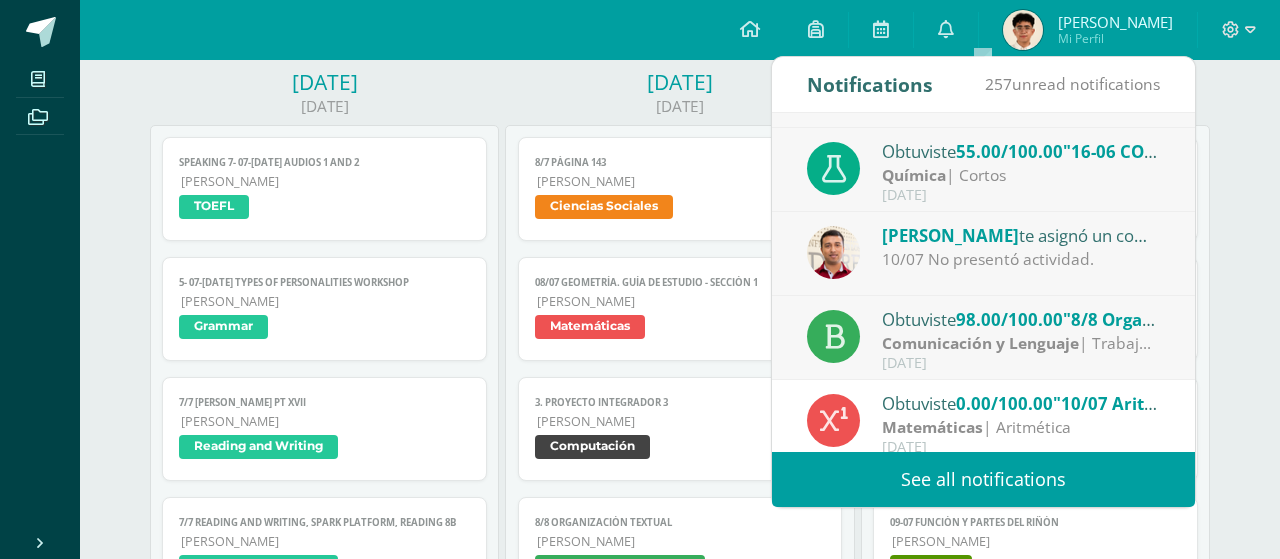 scroll, scrollTop: 0, scrollLeft: 0, axis: both 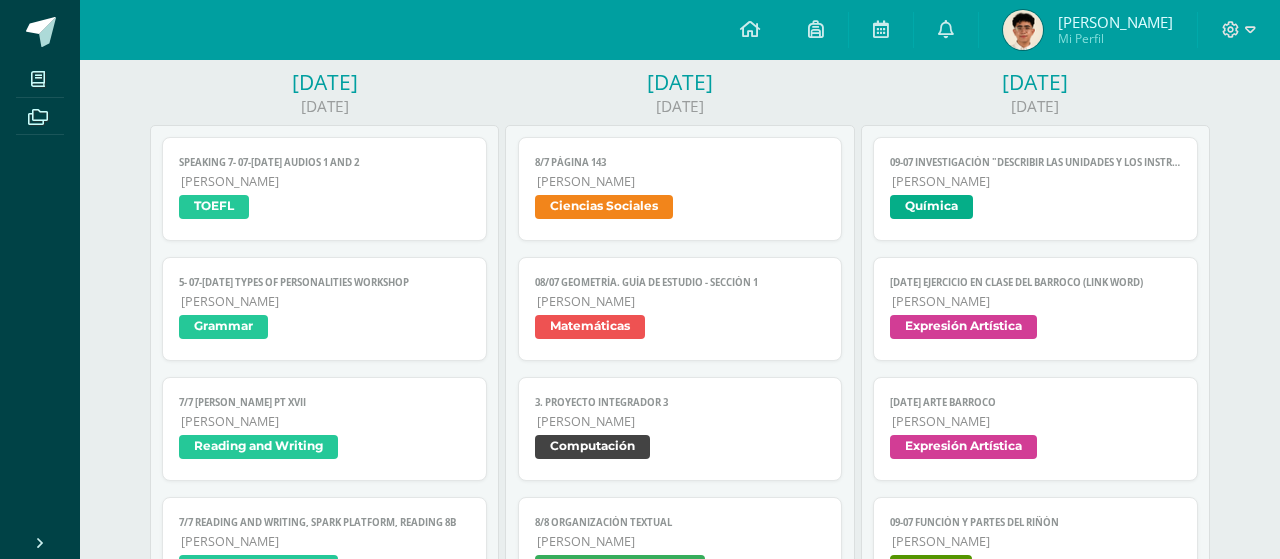 click on "Archivos" at bounding box center [40, 117] 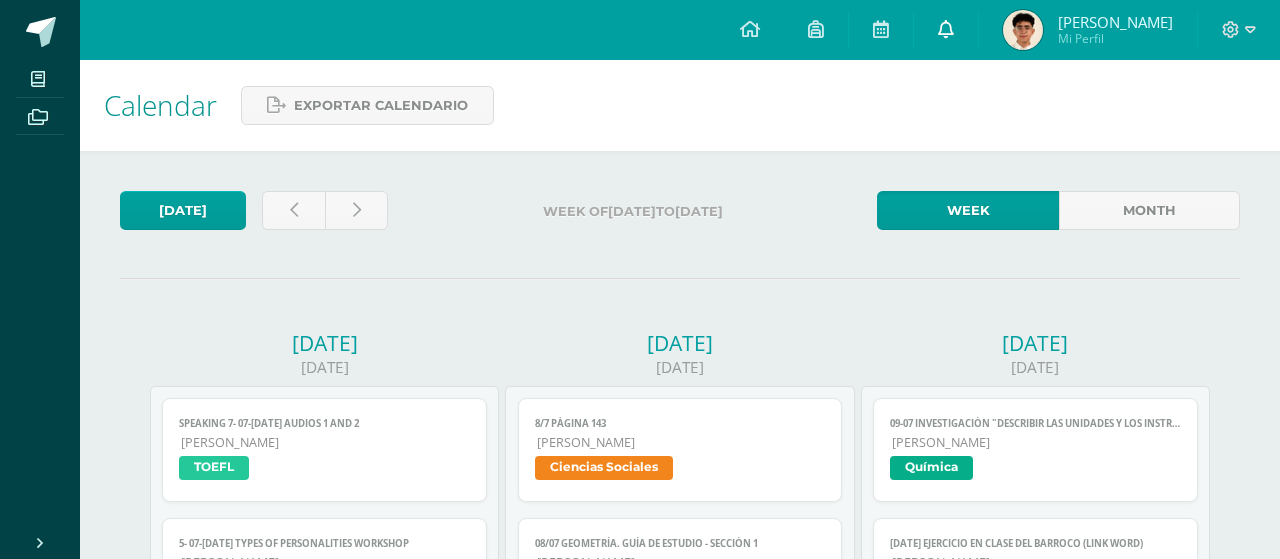 click at bounding box center [946, 29] 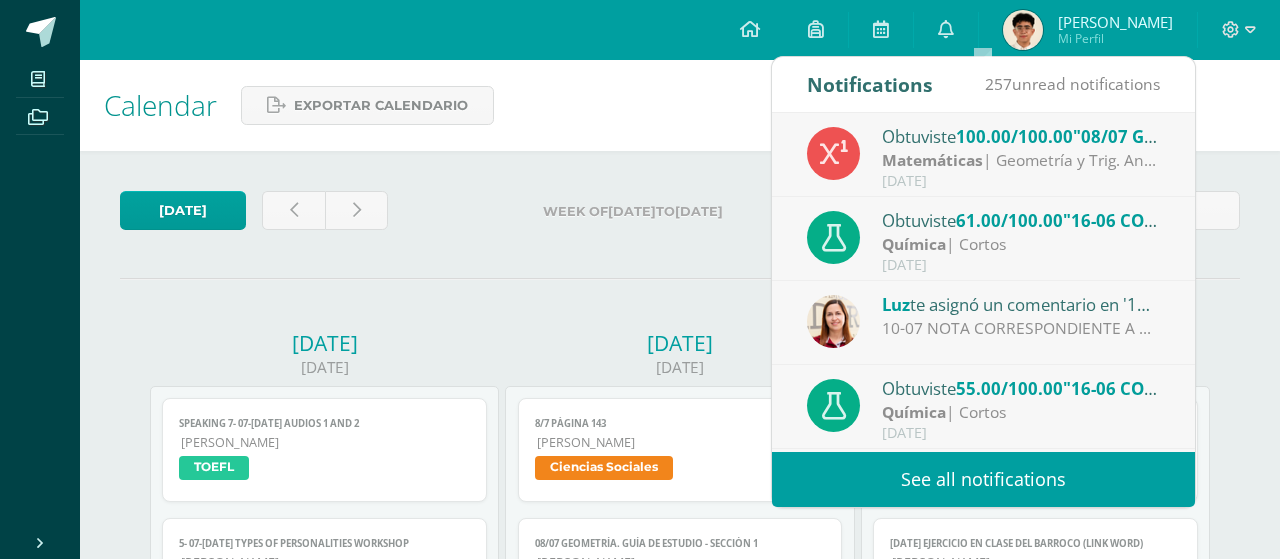 click on "100.00/100.00" at bounding box center (1014, 136) 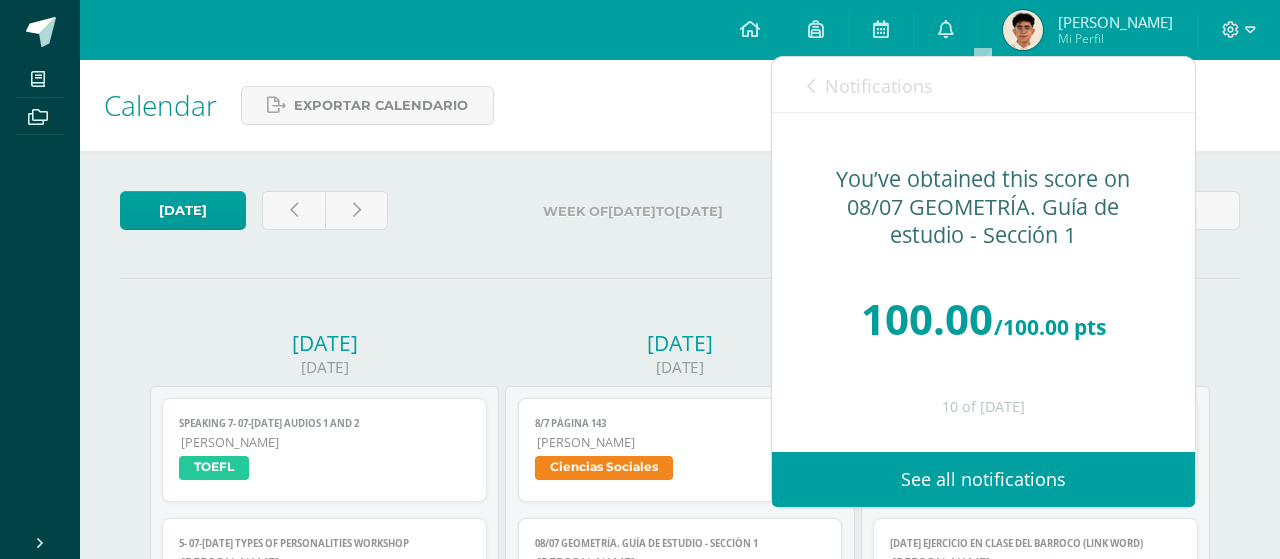 click on "100.00" at bounding box center [927, 318] 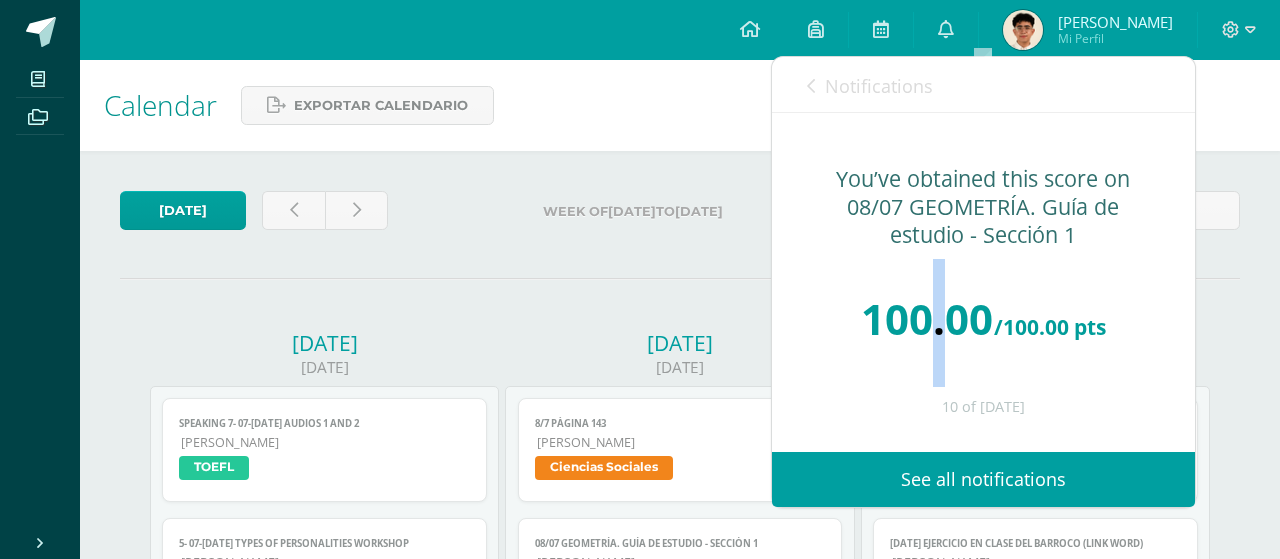 click on "100.00" at bounding box center (927, 318) 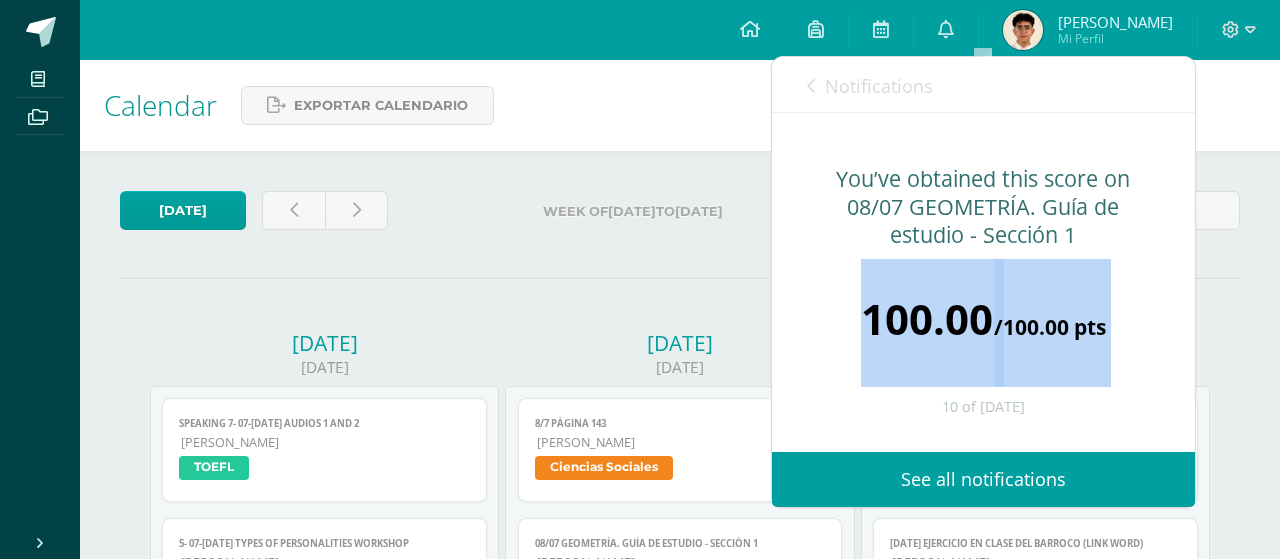click on "100.00" at bounding box center (927, 318) 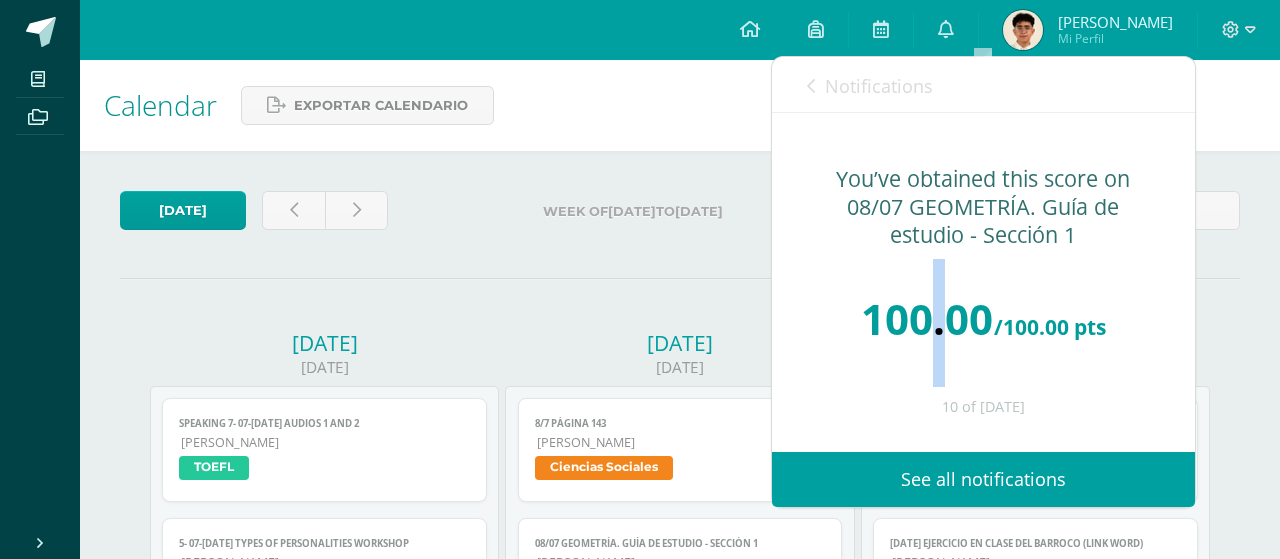 click on "100.00" at bounding box center (927, 318) 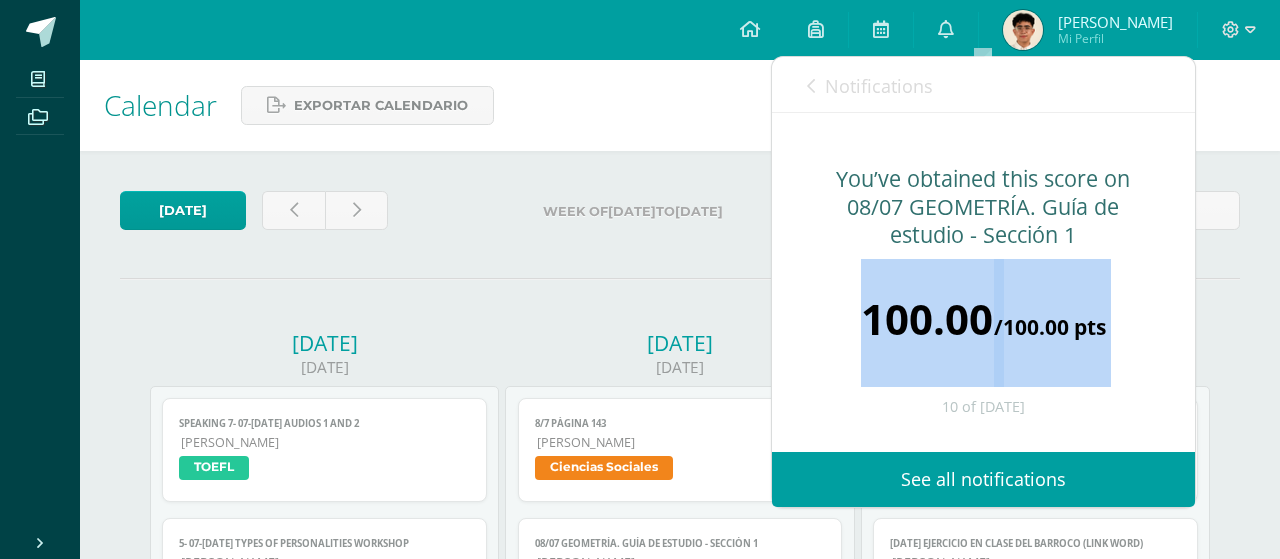 click on "100.00" at bounding box center [927, 318] 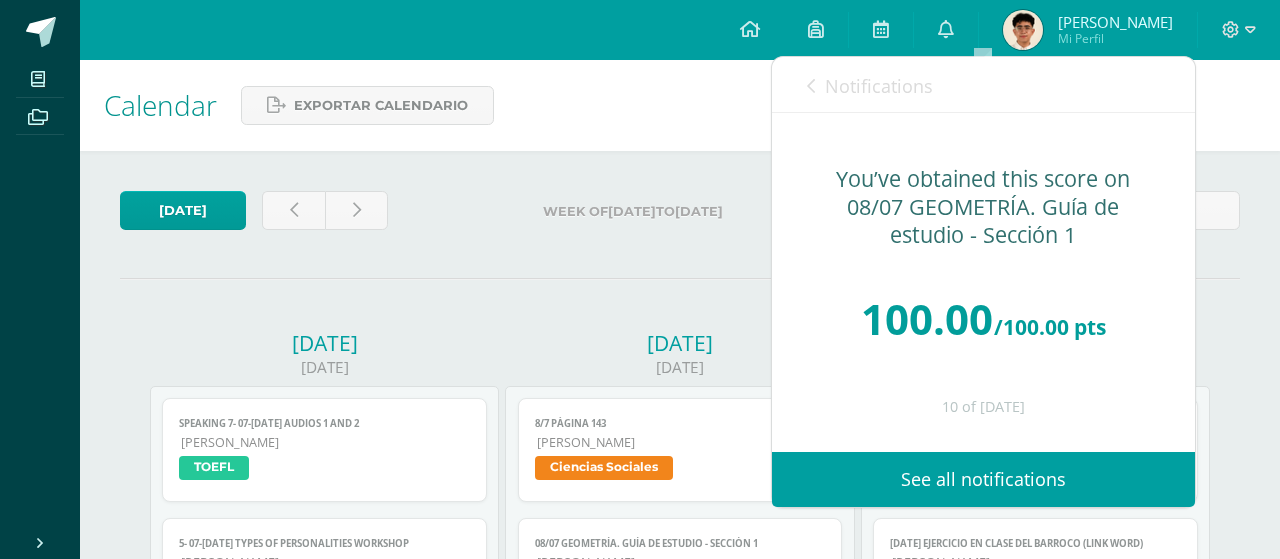 click on "Today
Week of 7 of July  to  12 of July
Week
Month
Monday
07/07/2025
Speaking 7- 07-jul Audios 1 and 2
TOEFL
Cargando contenido Speaking 7- 07-jul Audios 1 and 2 Quinto Bachillerato TOEFL 5- 07-jul Types of personalities workshop
Grammar
Cargando contenido 5- 07-jul Types of personalities workshop Quinto Bachillerato Grammar 7/7 Anne Frank pt XVII
Reading and Writing
Cargando contenido 7/7 Anne Frank pt XVII Quinto Bachillerato Reading and Writing 7/7 Reading and Writing, Spark platform, Reading 8B
Reading and Writing
Cargando contenido 7/7 Reading and Writing, Spark platform, Reading 8B 8/7 Página 143" at bounding box center (680, 1436) 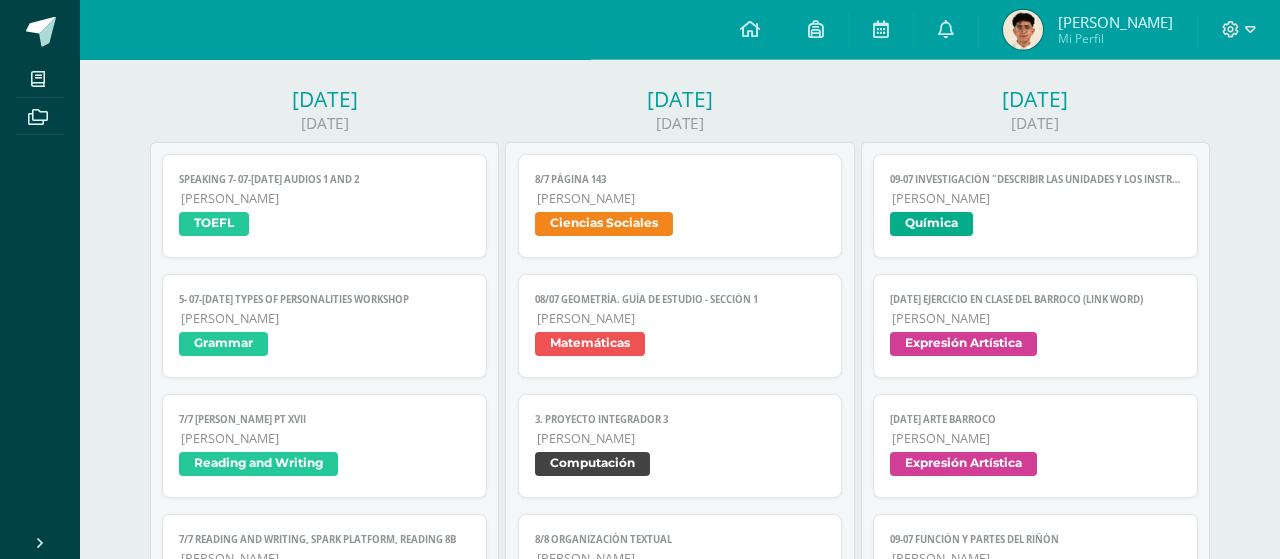 scroll, scrollTop: 265, scrollLeft: 0, axis: vertical 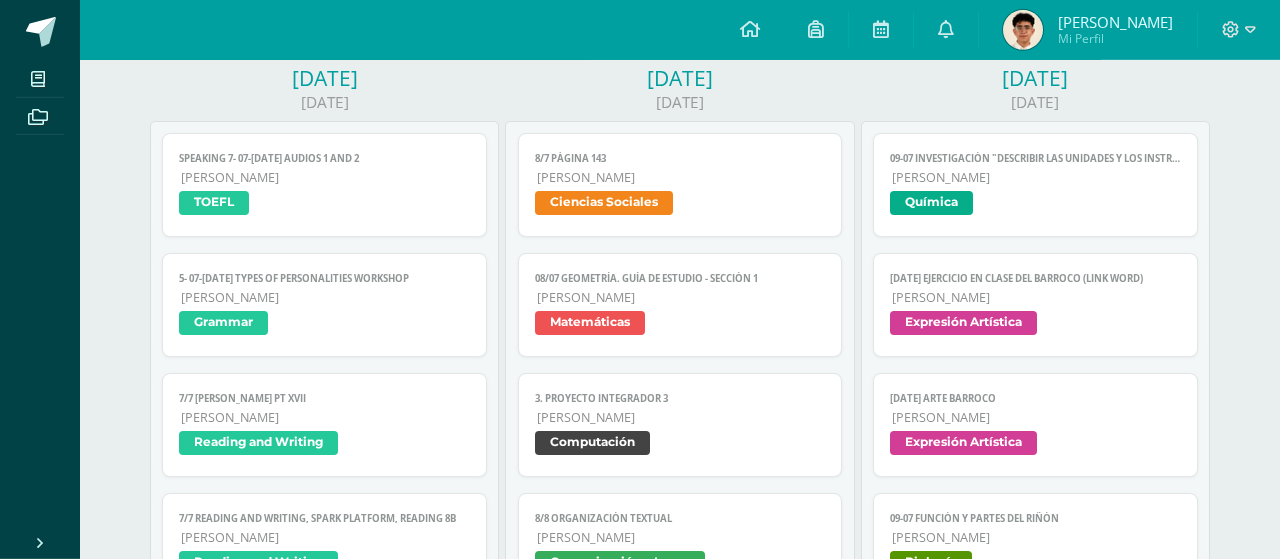 click on "My courses Archivos" at bounding box center [40, 289] 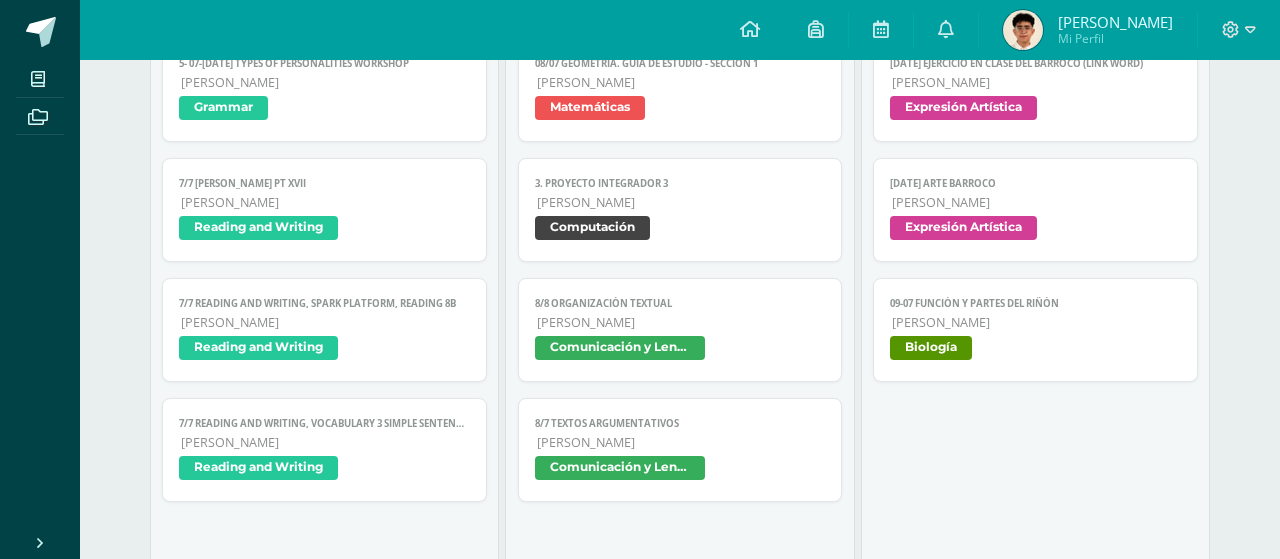 scroll, scrollTop: 538, scrollLeft: 0, axis: vertical 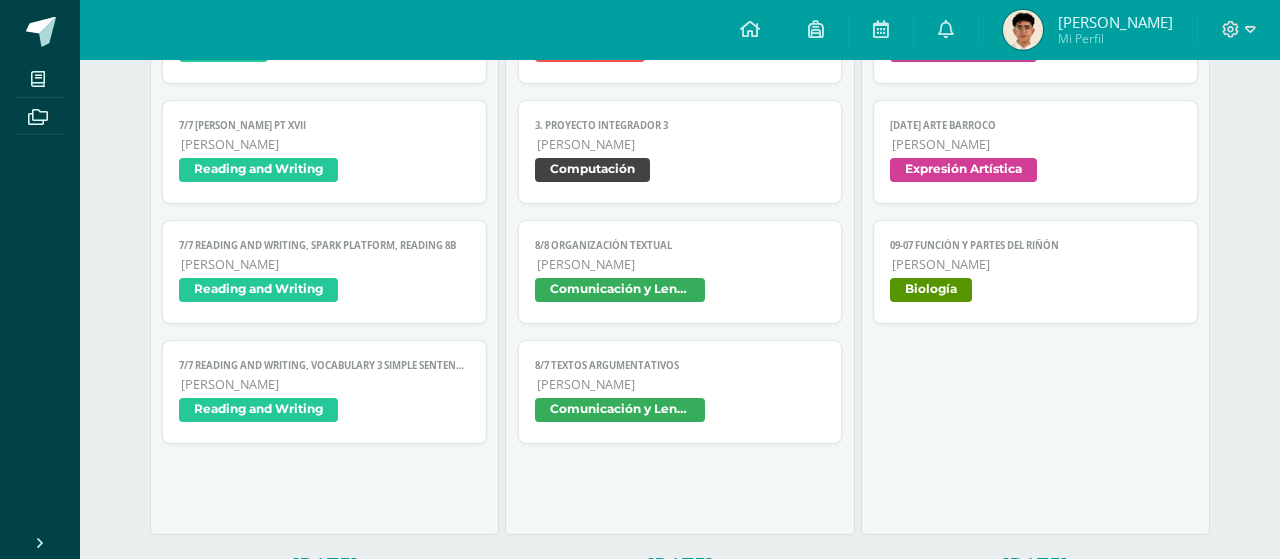 click on "09-07 Investigación "Describir las unidades y los instrumentos utilizados en la medición de la radiactividad"
Química
Cargando contenido 09-07 Investigación "Describir las unidades y los instrumentos utilizados en la medición de la radiactividad" Quinto Bachillerato Química 2025-07-09 Ejercicio en clase del barroco (link word)
Expresión Artística
Cargando contenido 2025-07-09 Ejercicio en clase del barroco (link word) Quinto Bachillerato Expresión Artística 2025-07-09 arte barroco
Expresión Artística
Cargando contenido 2025-07-09 arte barroco Quinto Bachillerato Expresión Artística 09-07 Función y partes del Riñón
Biología
Cargando contenido 09-07 Función y partes del Riñón Quinto Bachillerato Biología" at bounding box center [1035, 191] 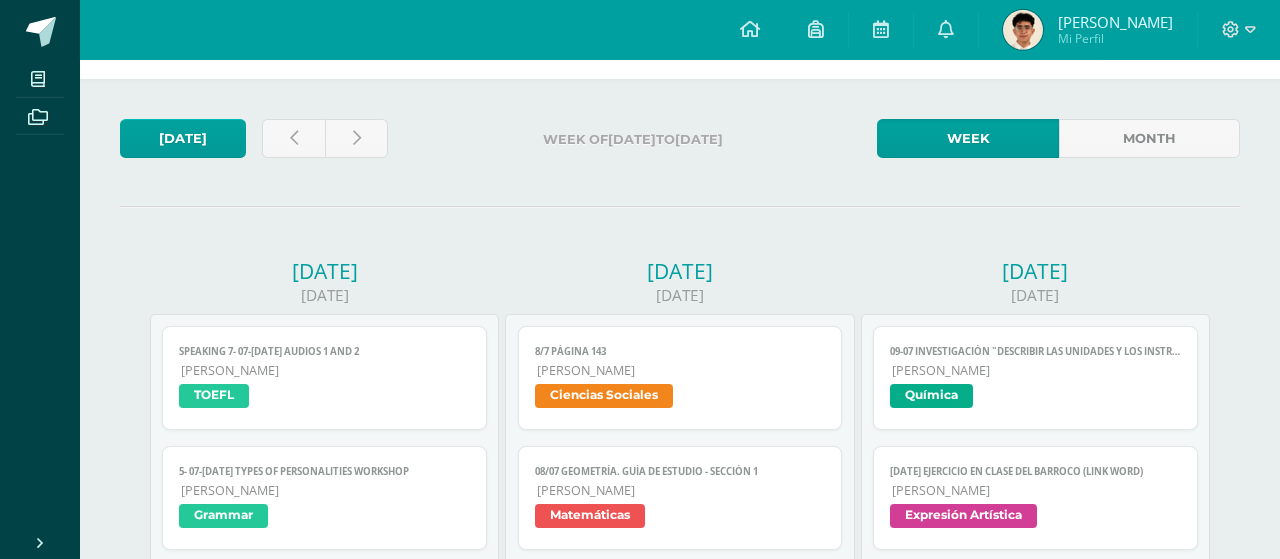 scroll, scrollTop: 0, scrollLeft: 0, axis: both 